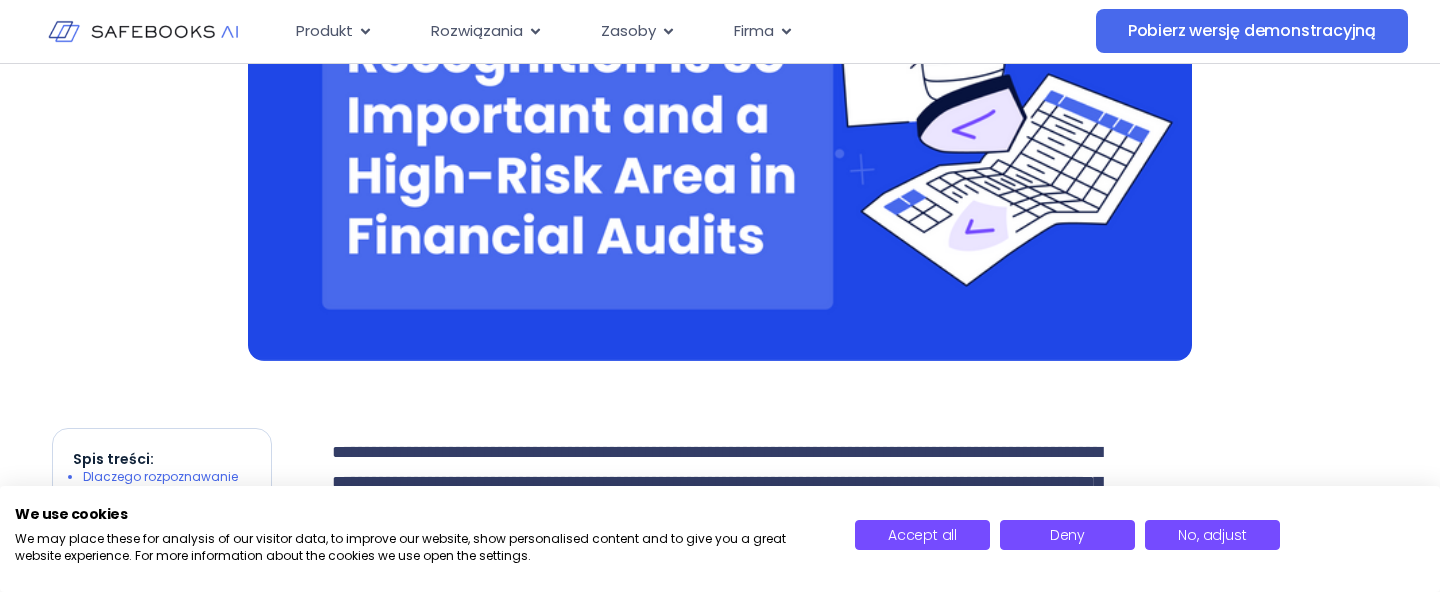 scroll, scrollTop: 0, scrollLeft: 0, axis: both 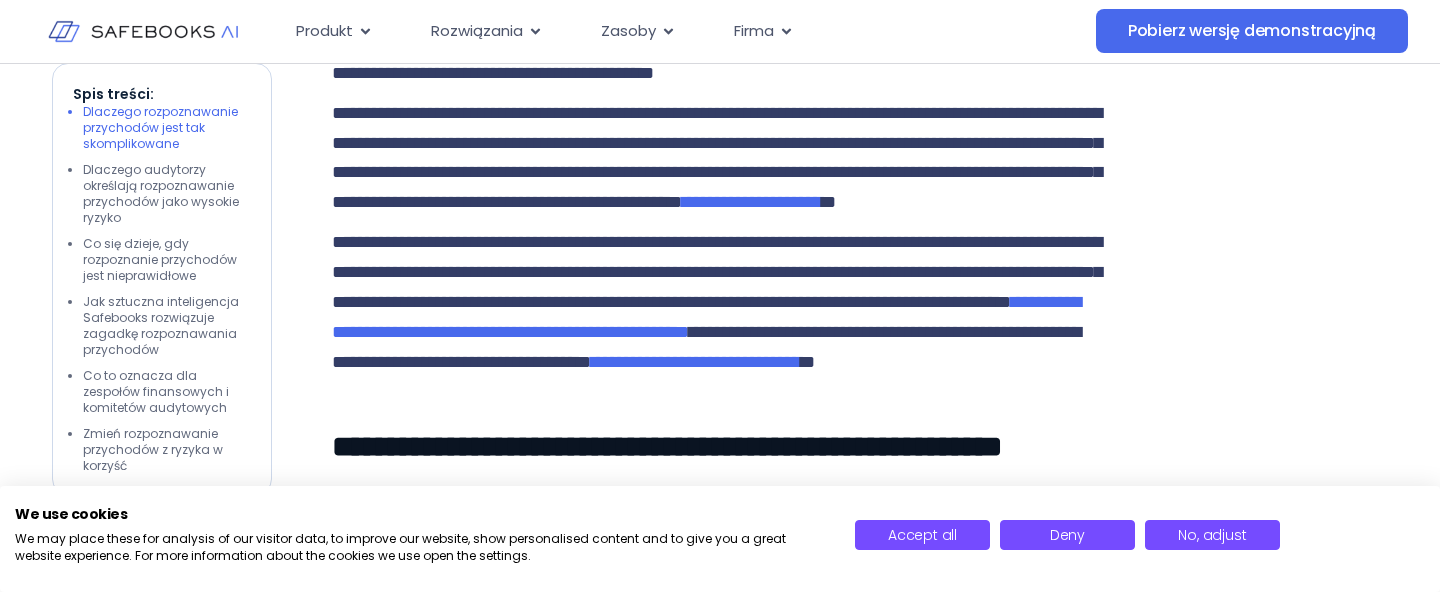 click on "**********" at bounding box center [720, 3381] 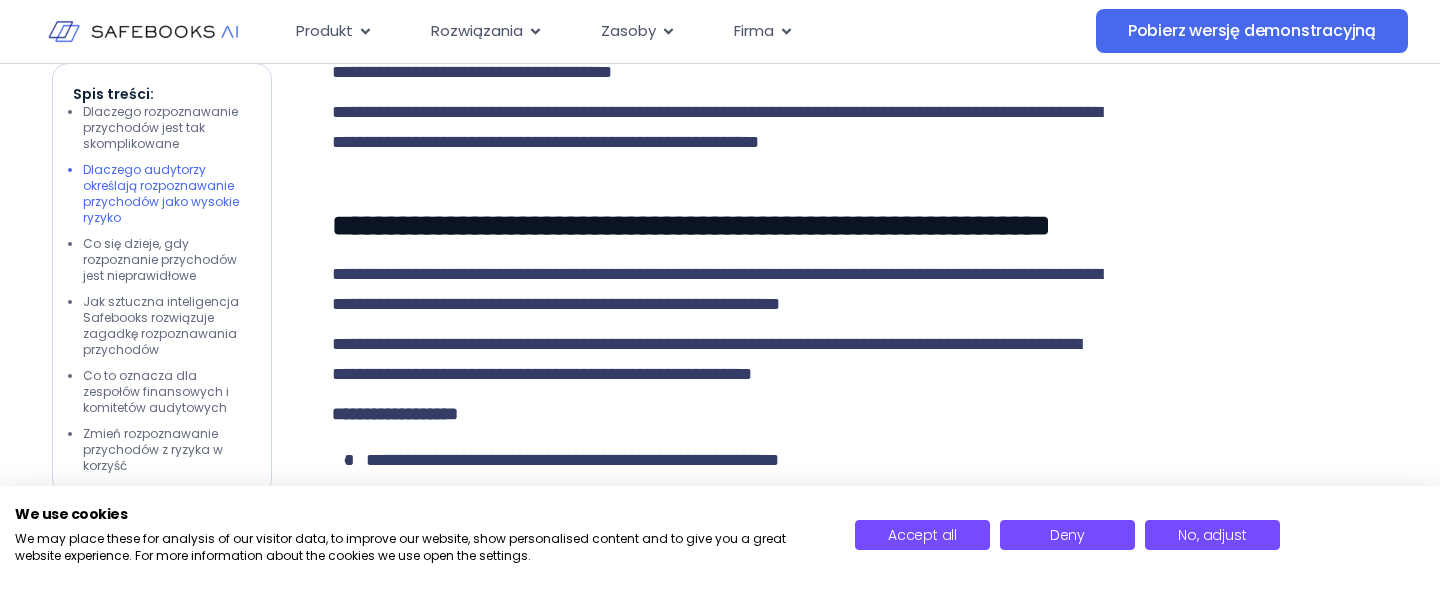 scroll, scrollTop: 4142, scrollLeft: 0, axis: vertical 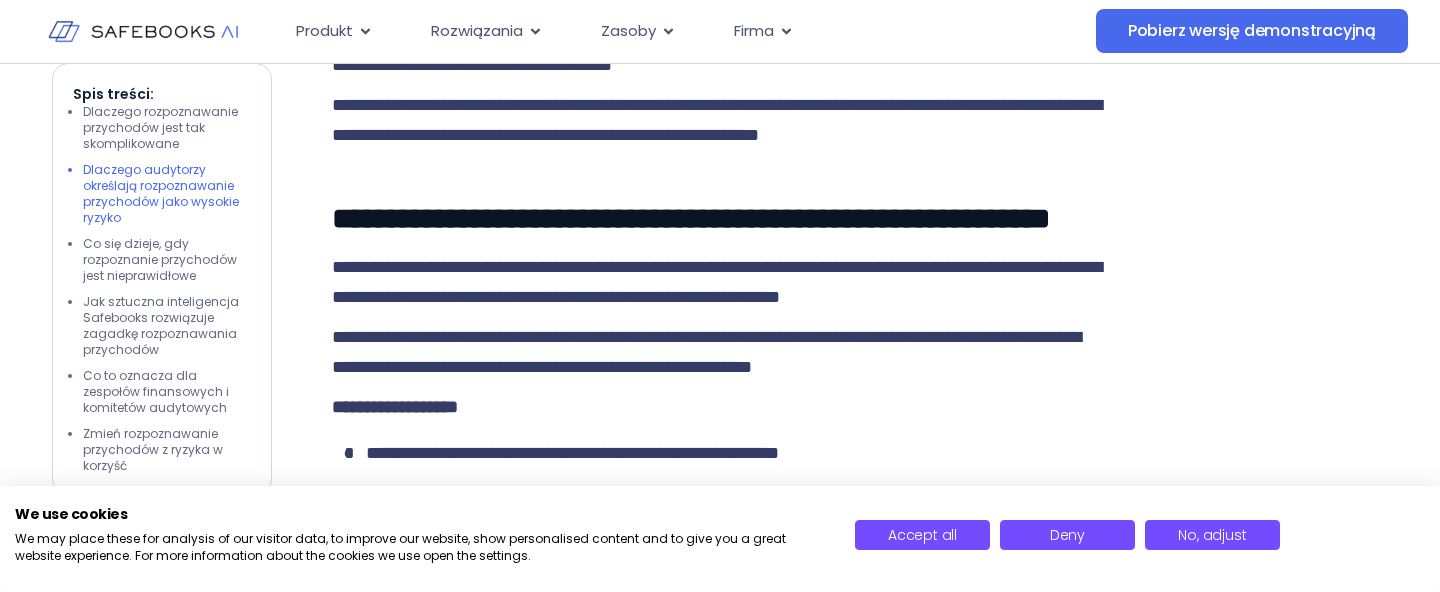 click on "**********" at bounding box center (720, 977) 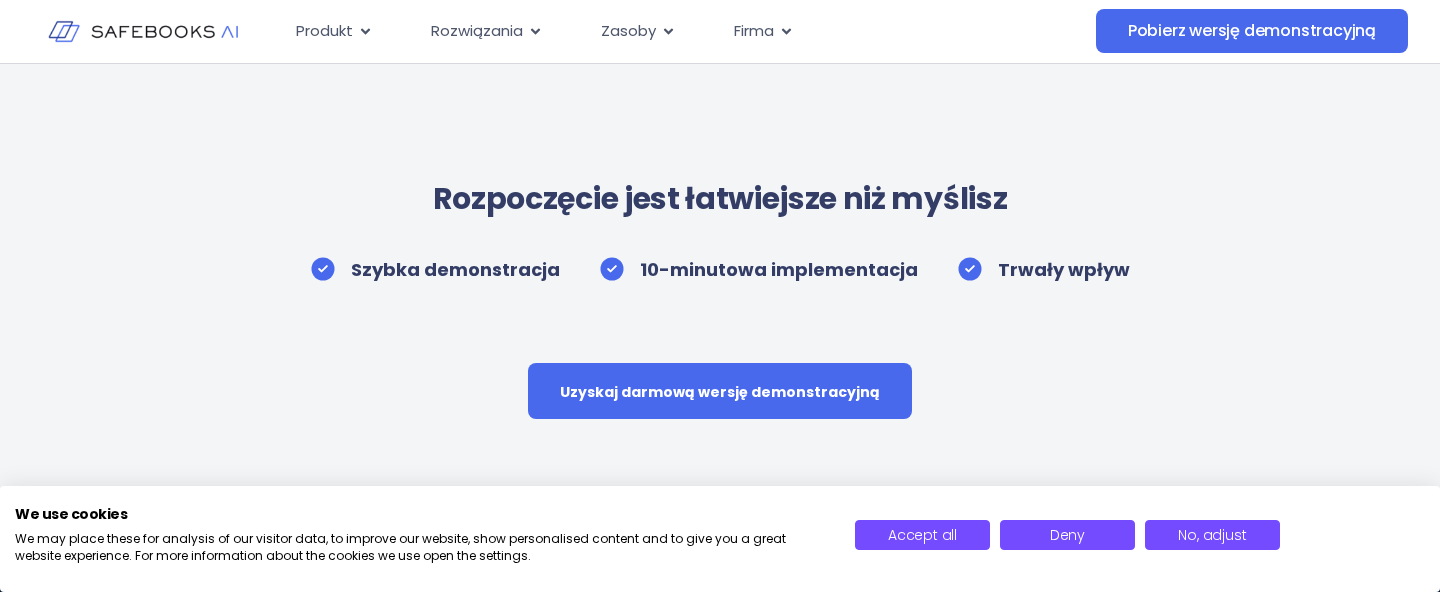 scroll, scrollTop: 9556, scrollLeft: 0, axis: vertical 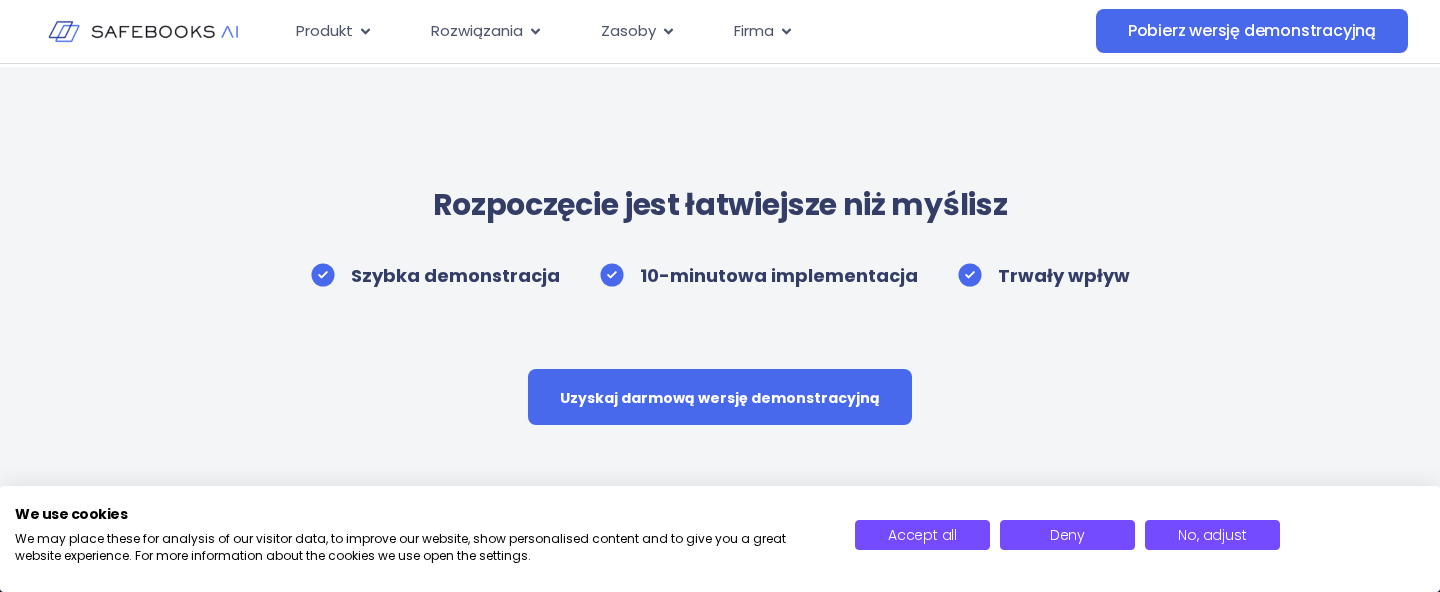click on "Dlaczego audytorzy określają rozpoznawanie przychodów jako wysokie ryzyko" at bounding box center (161, -993) 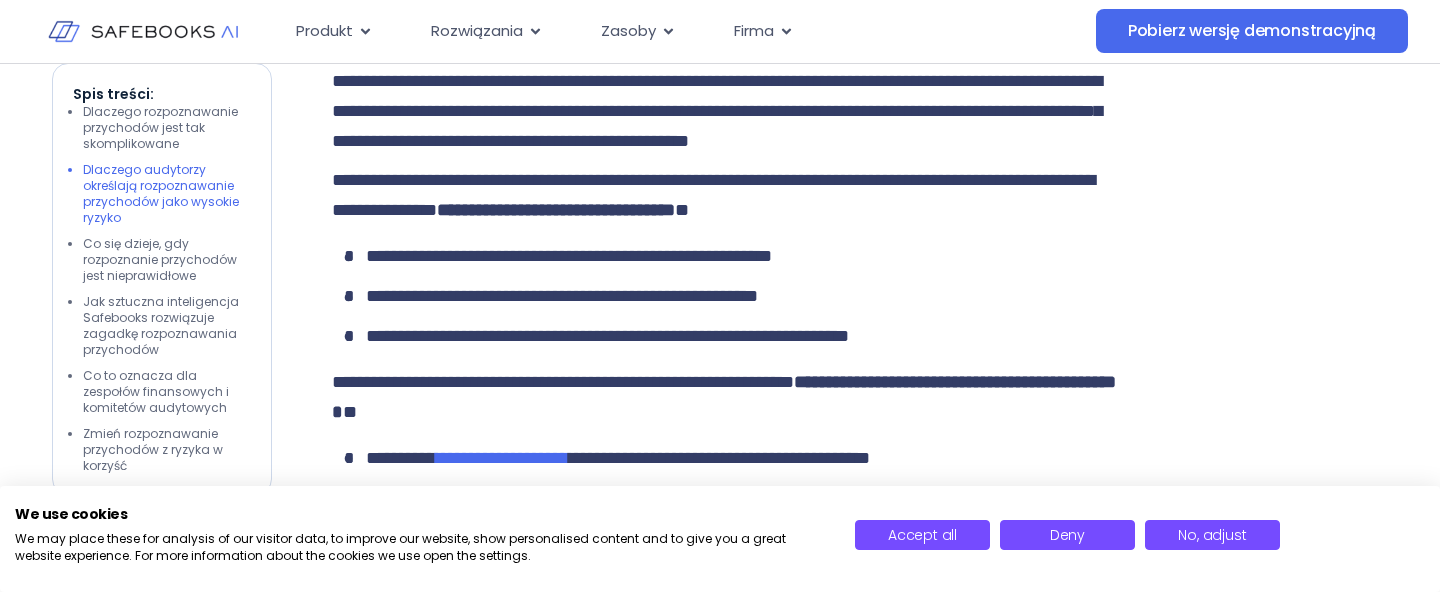 scroll, scrollTop: 3461, scrollLeft: 0, axis: vertical 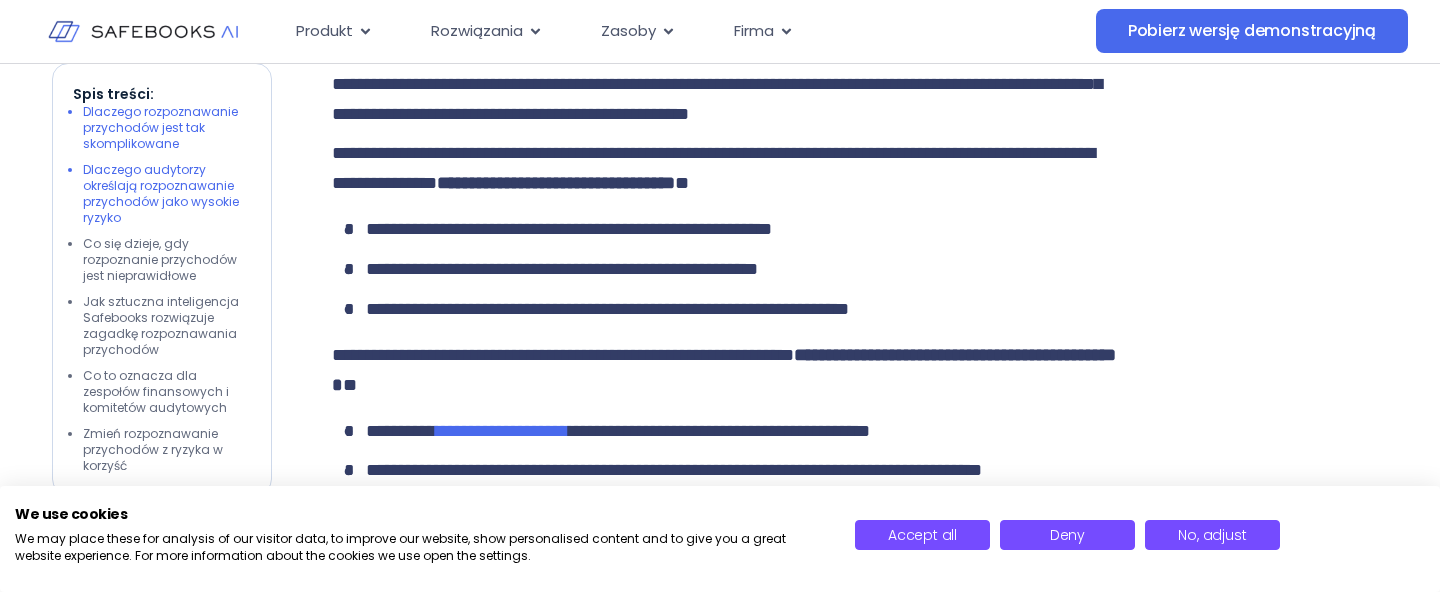 click on "Dlaczego rozpoznawanie przychodów jest tak skomplikowane" at bounding box center (160, 127) 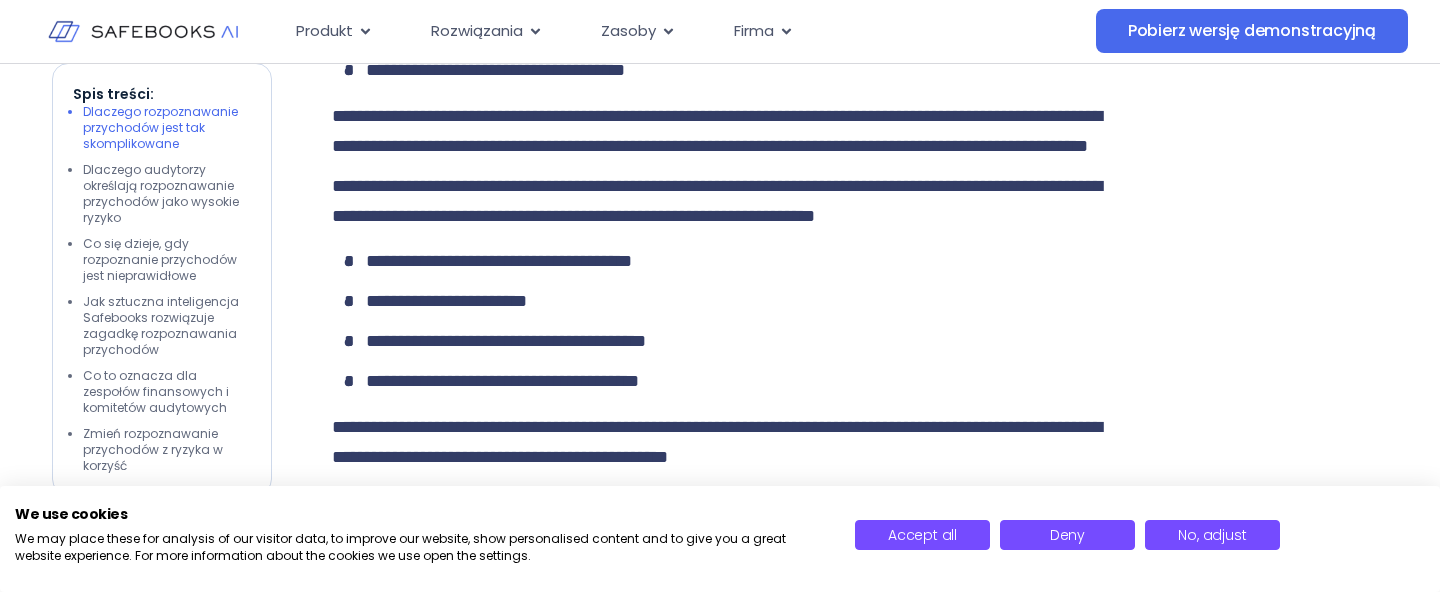 scroll, scrollTop: 2047, scrollLeft: 0, axis: vertical 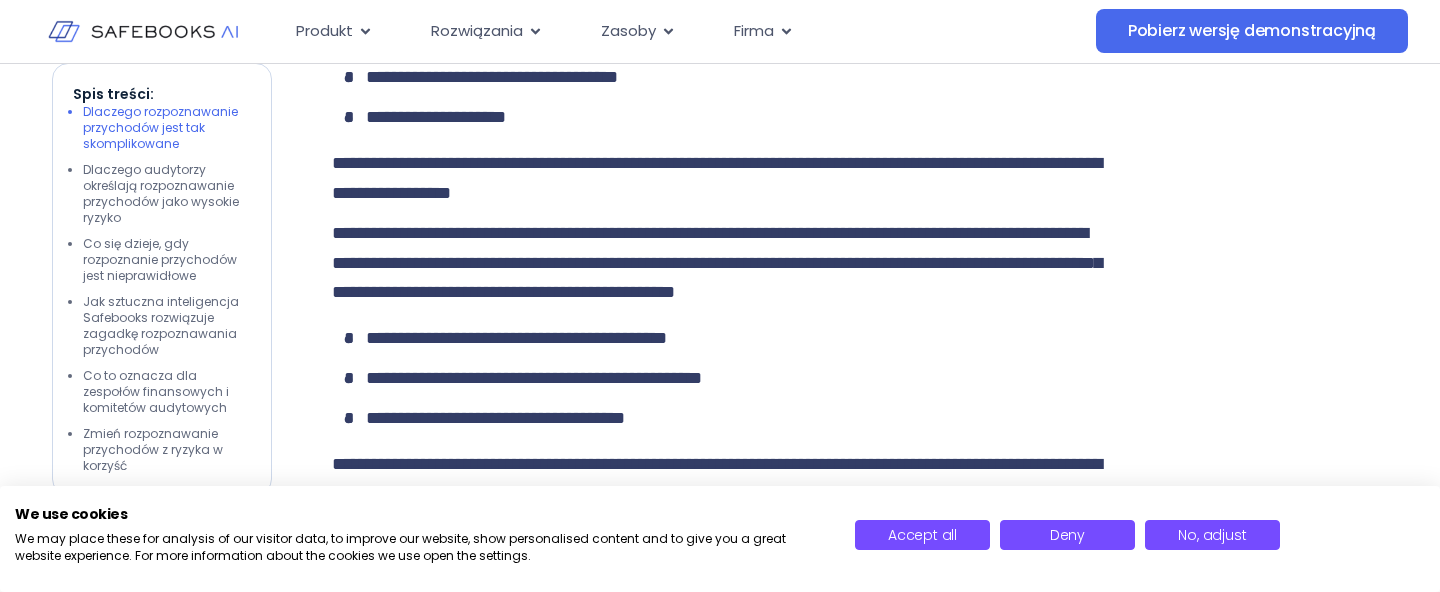 click on "**********" at bounding box center [720, 2981] 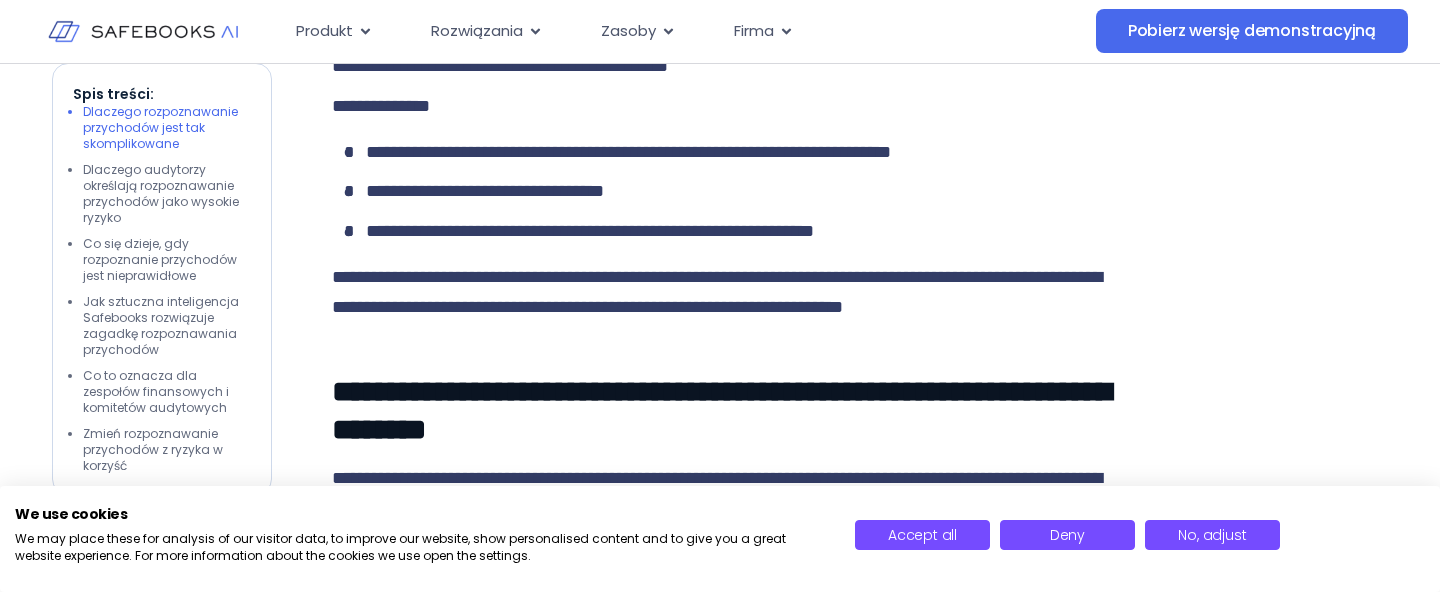 scroll, scrollTop: 2796, scrollLeft: 0, axis: vertical 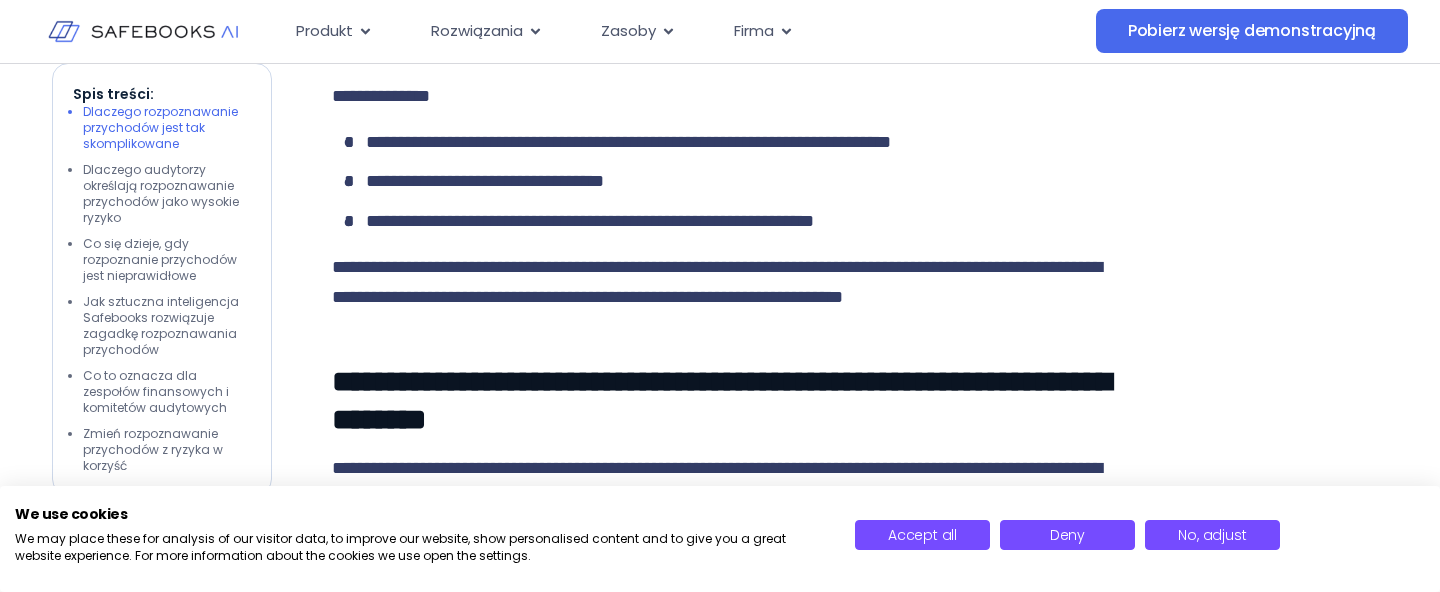 click on "**********" at bounding box center [720, 42] 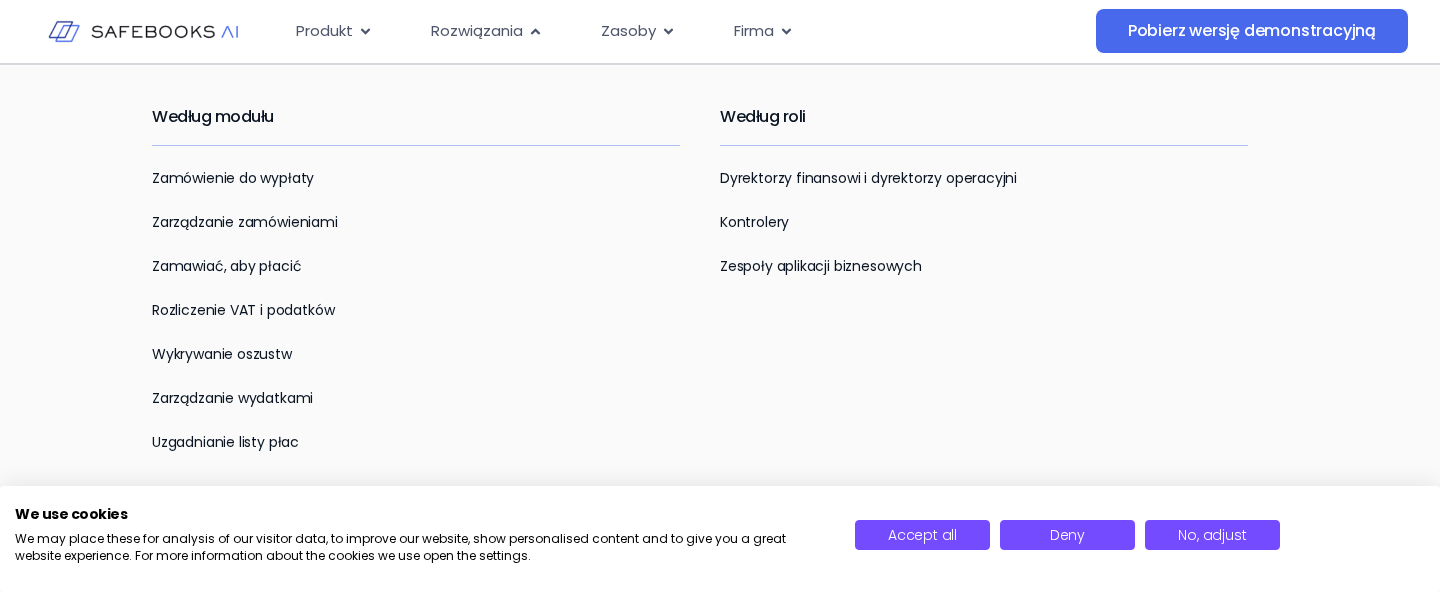 scroll, scrollTop: 3443, scrollLeft: 0, axis: vertical 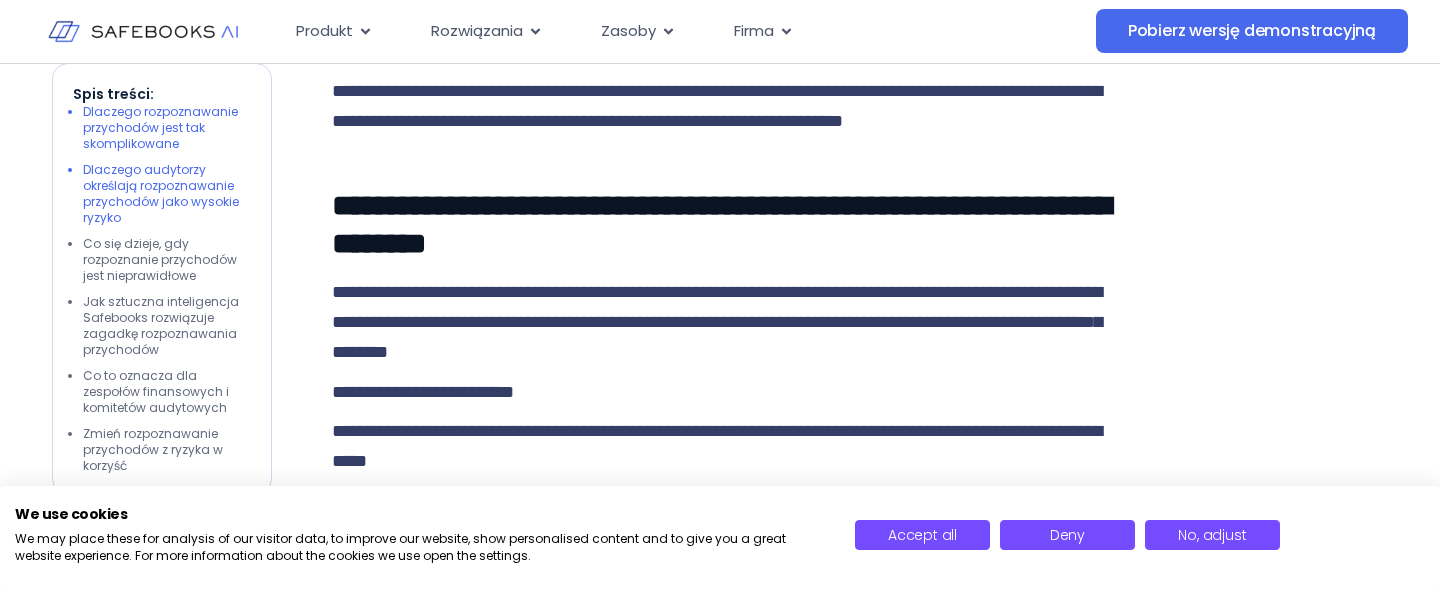 click on "Dlaczego audytorzy określają rozpoznawanie przychodów jako wysokie ryzyko" at bounding box center (161, 193) 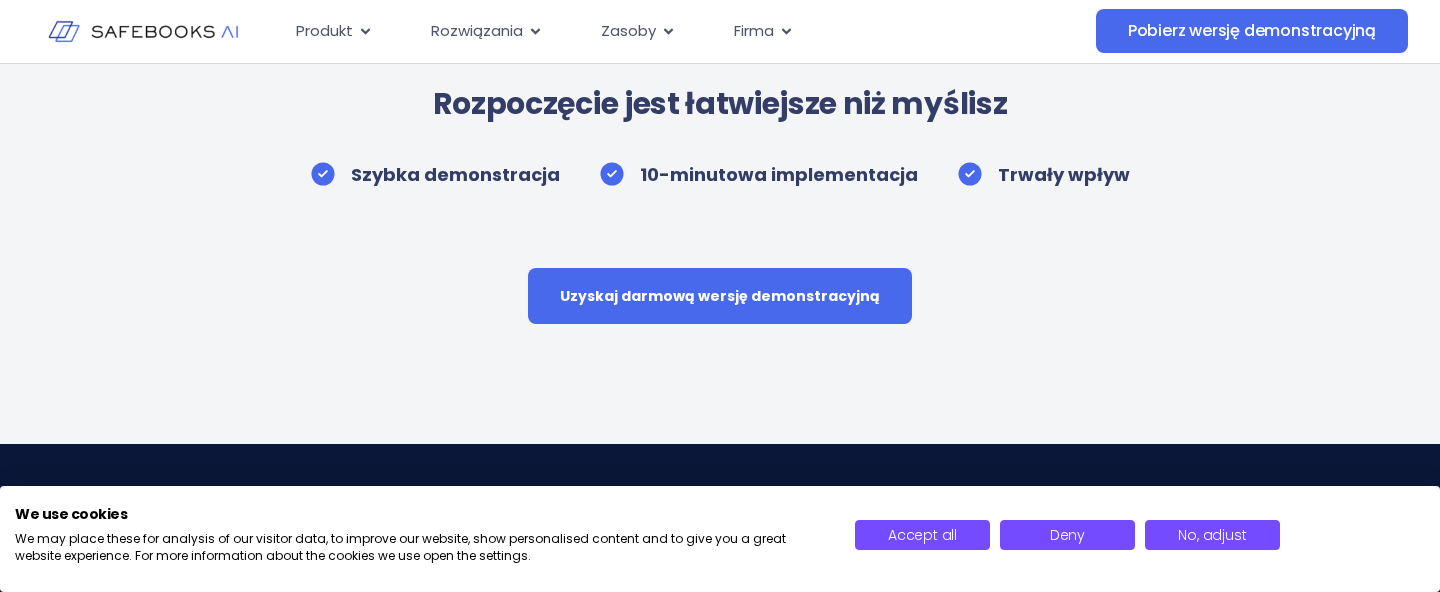 scroll, scrollTop: 9872, scrollLeft: 0, axis: vertical 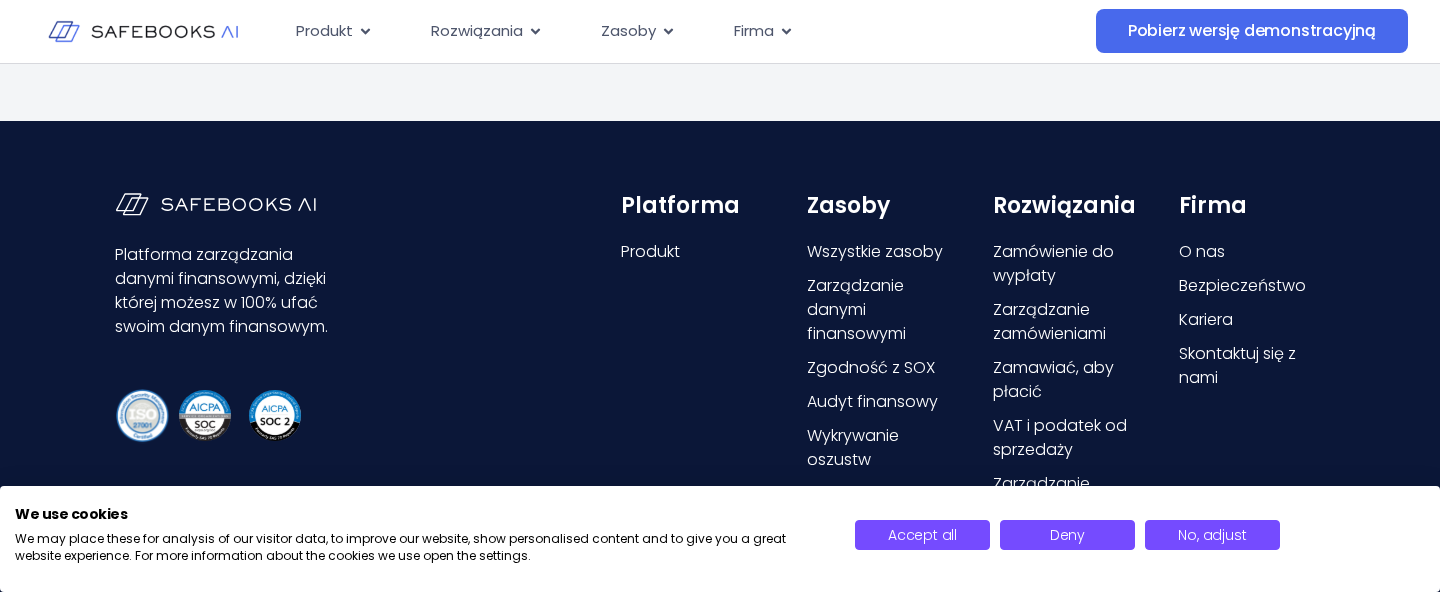 drag, startPoint x: 425, startPoint y: 157, endPoint x: 374, endPoint y: 147, distance: 51.971146 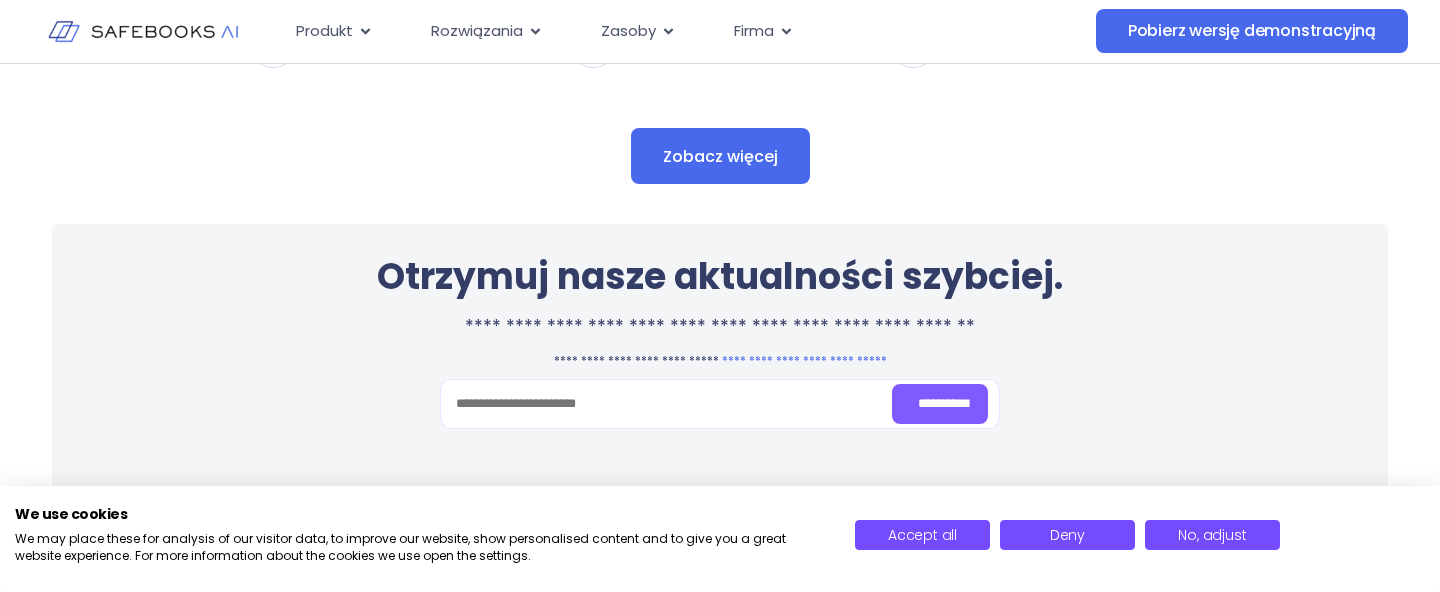 scroll, scrollTop: 9171, scrollLeft: 0, axis: vertical 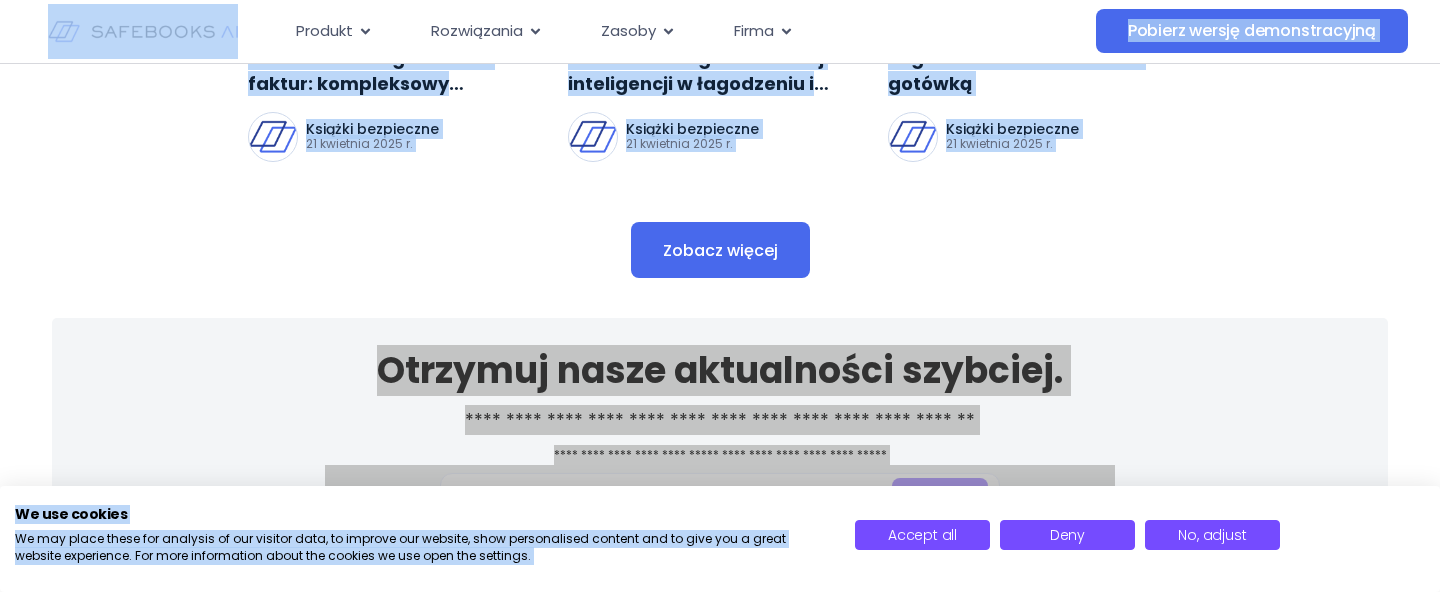 click at bounding box center (1278, -4037) 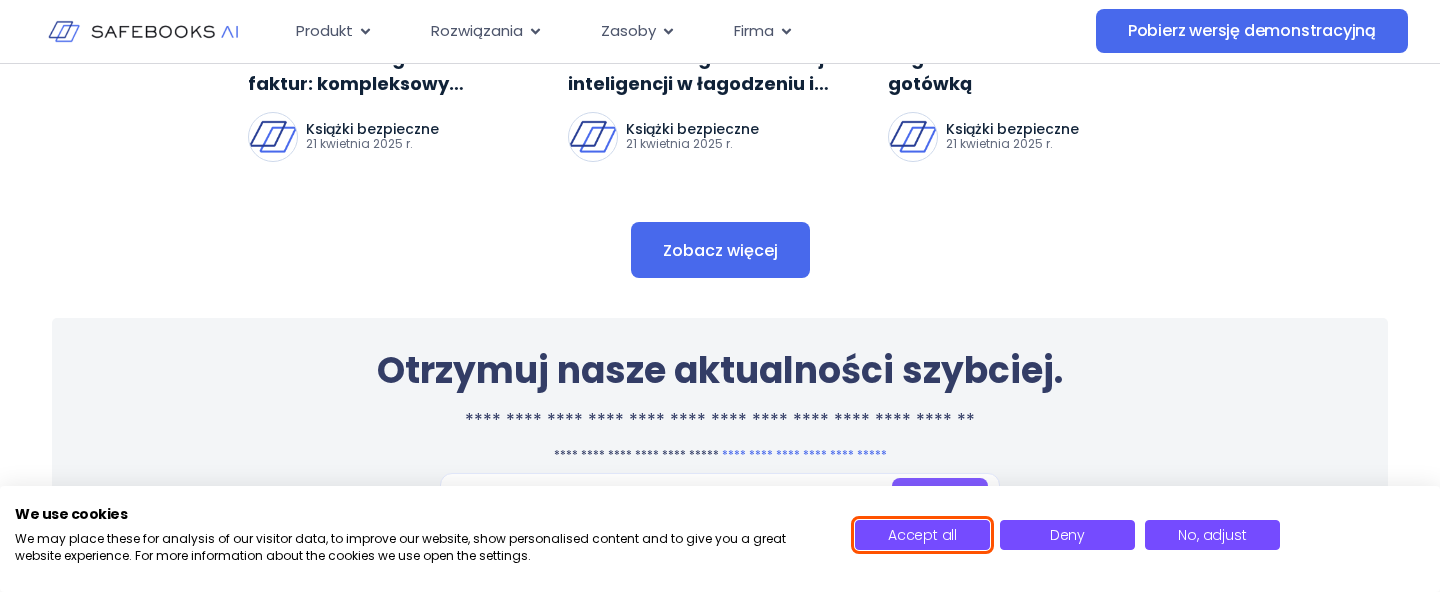 click on "Accept all" at bounding box center (922, 535) 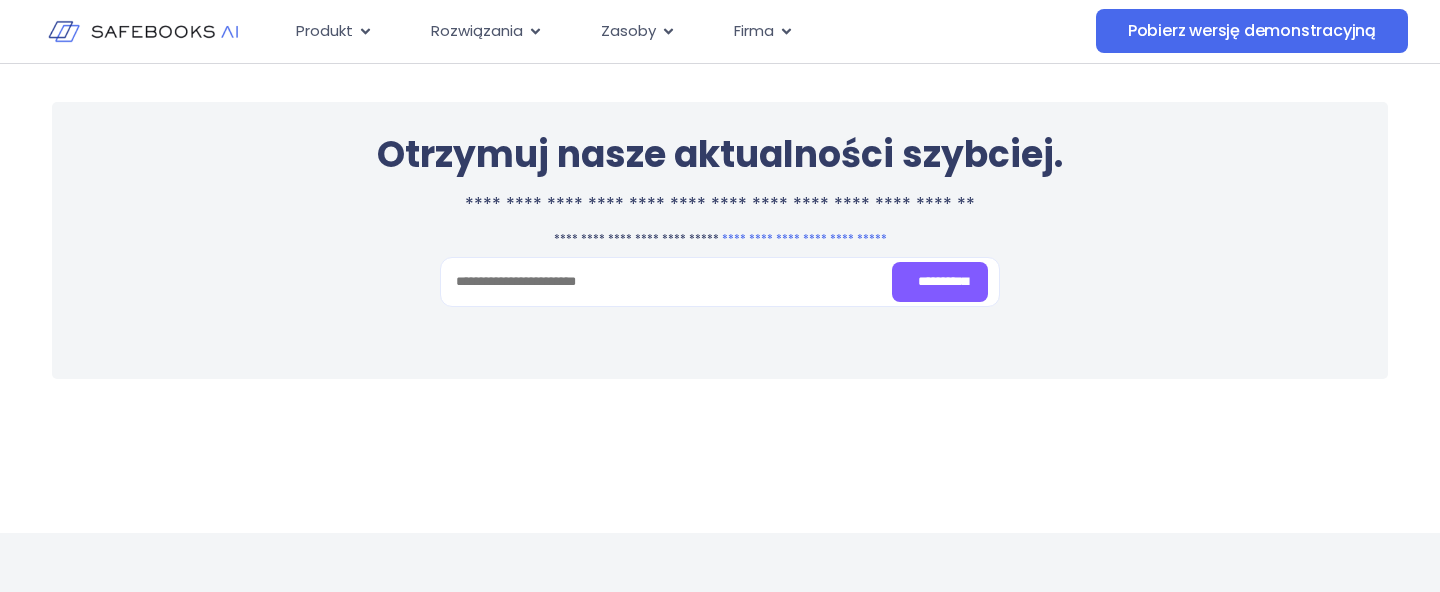 scroll, scrollTop: 9388, scrollLeft: 0, axis: vertical 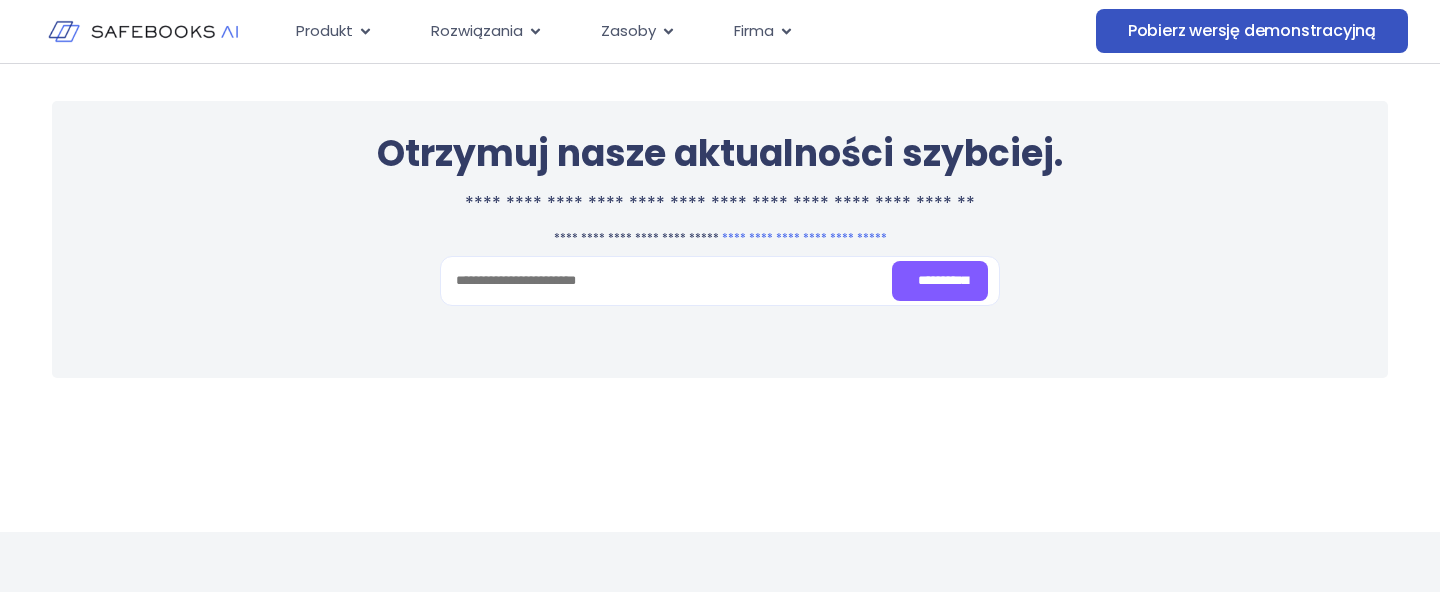 click on "Pobierz wersję demonstracyjną" at bounding box center (1252, 30) 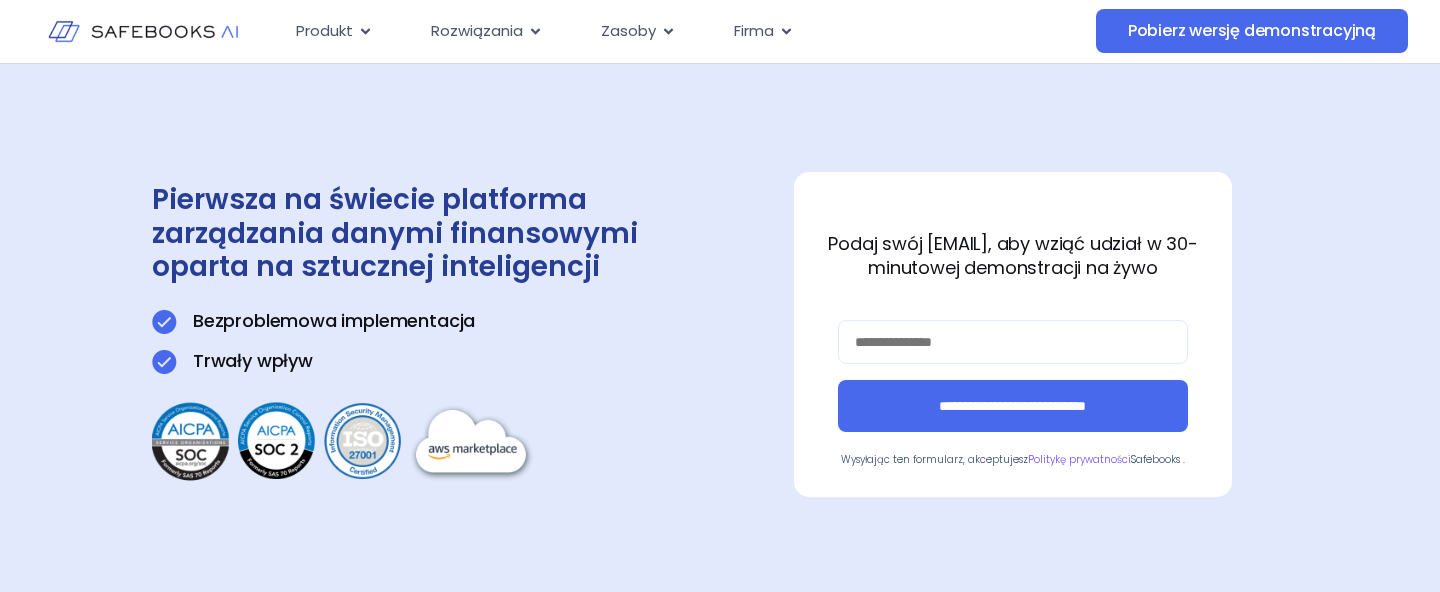 scroll, scrollTop: 0, scrollLeft: 0, axis: both 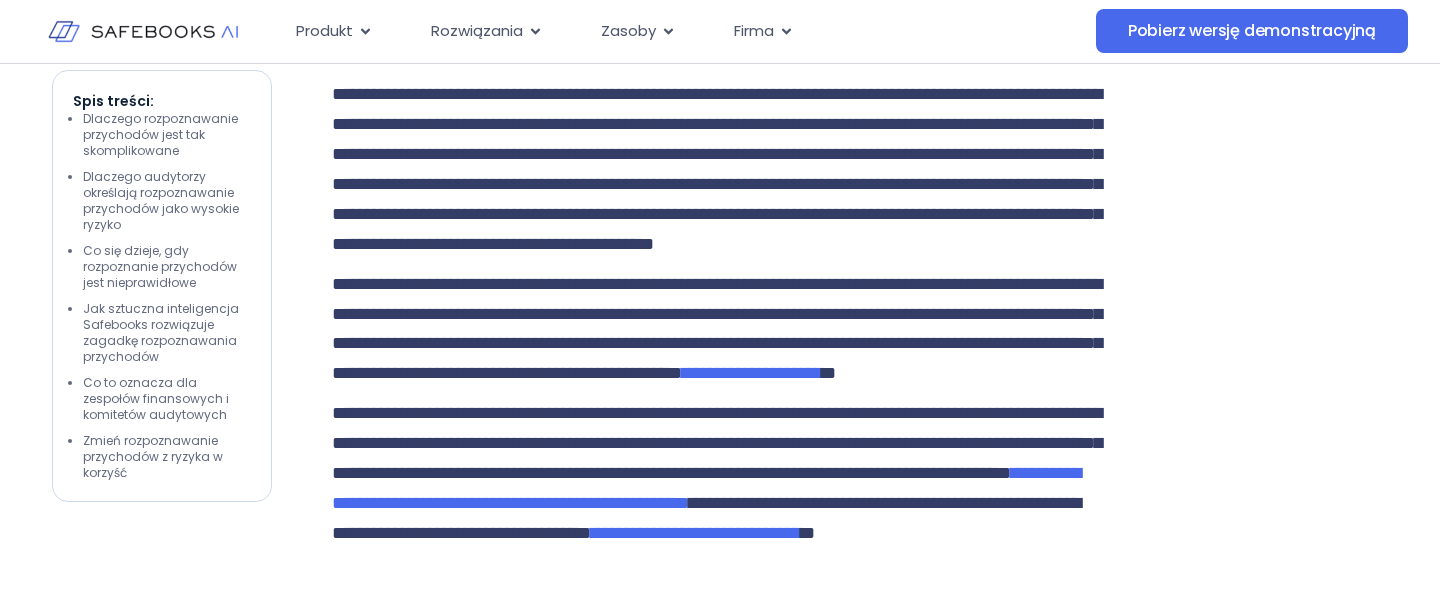 drag, startPoint x: 644, startPoint y: 395, endPoint x: 636, endPoint y: 352, distance: 43.737854 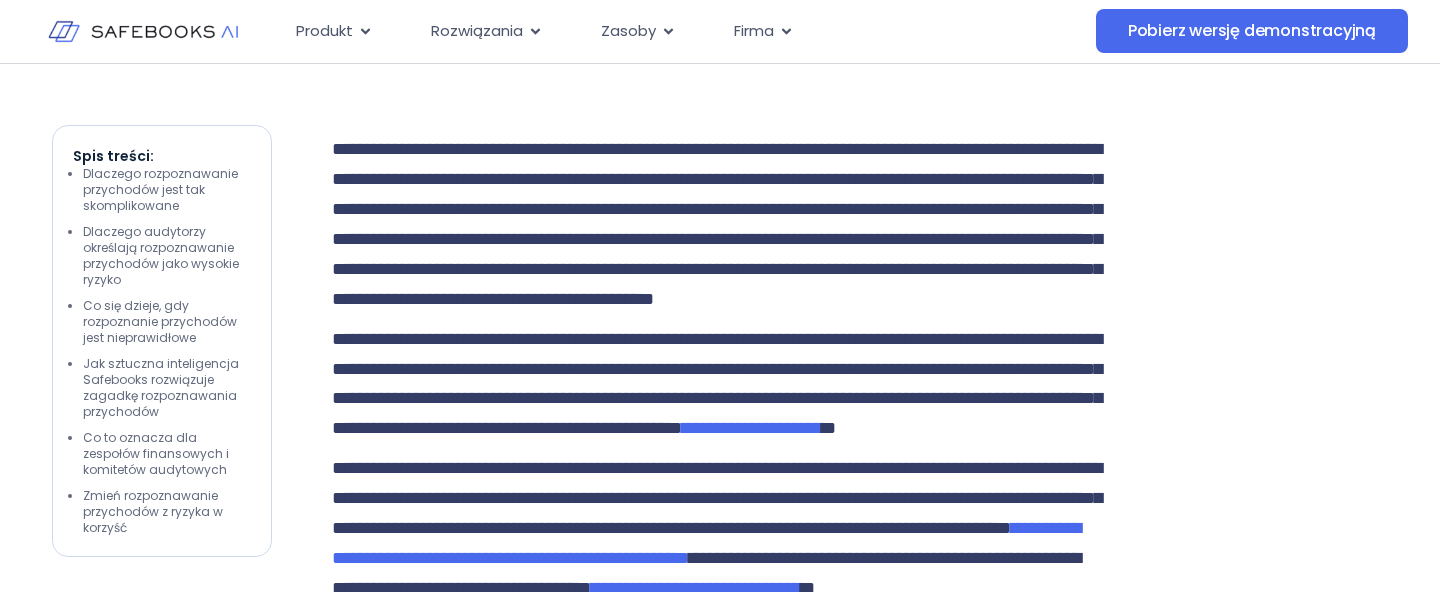 scroll, scrollTop: 1275, scrollLeft: 0, axis: vertical 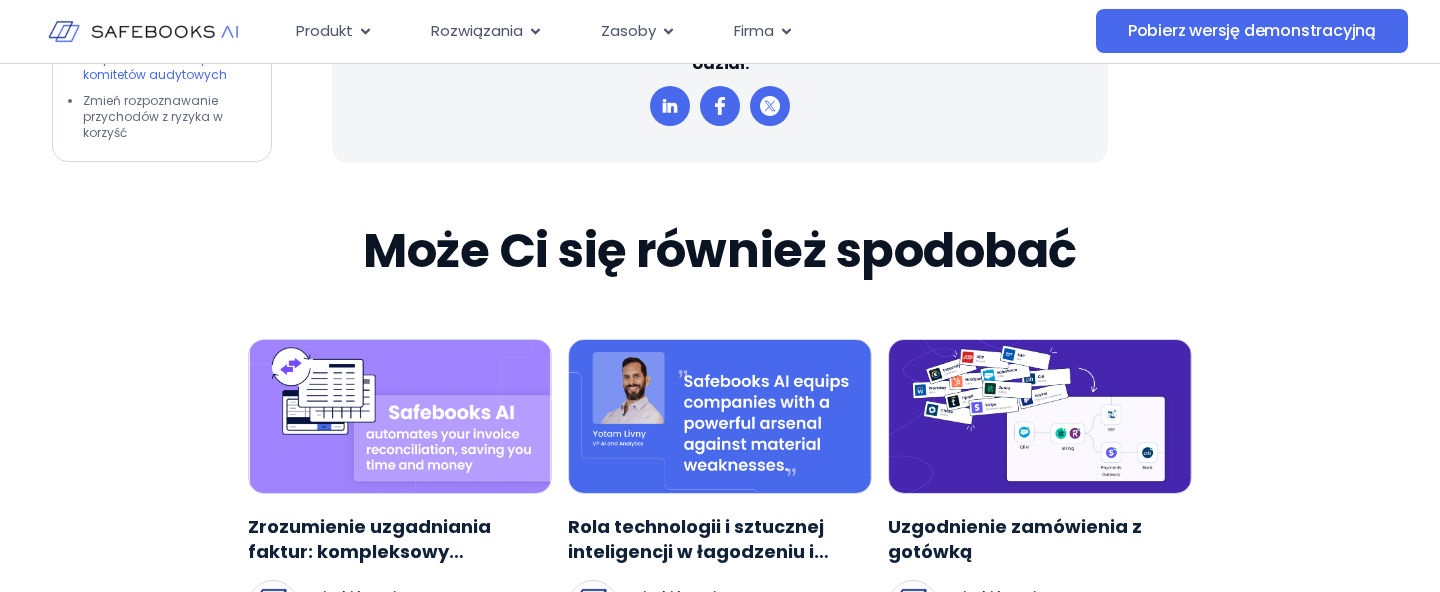drag, startPoint x: 333, startPoint y: 148, endPoint x: 844, endPoint y: 559, distance: 655.7759 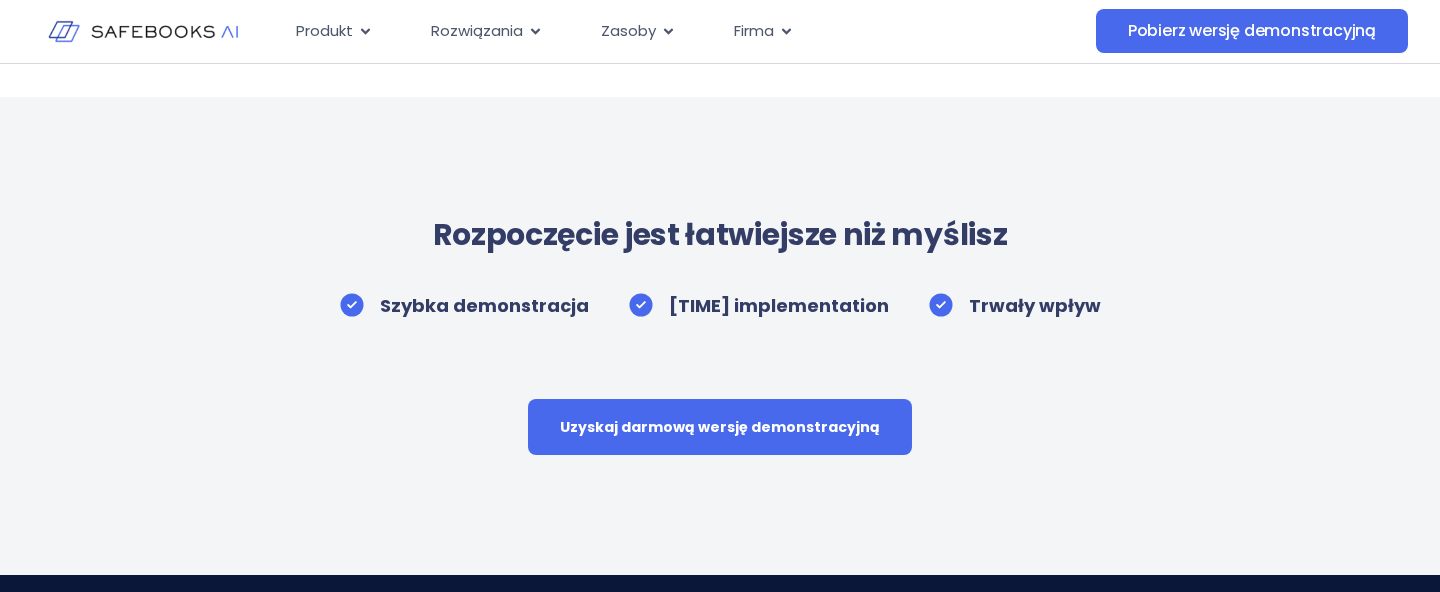 scroll, scrollTop: 9825, scrollLeft: 0, axis: vertical 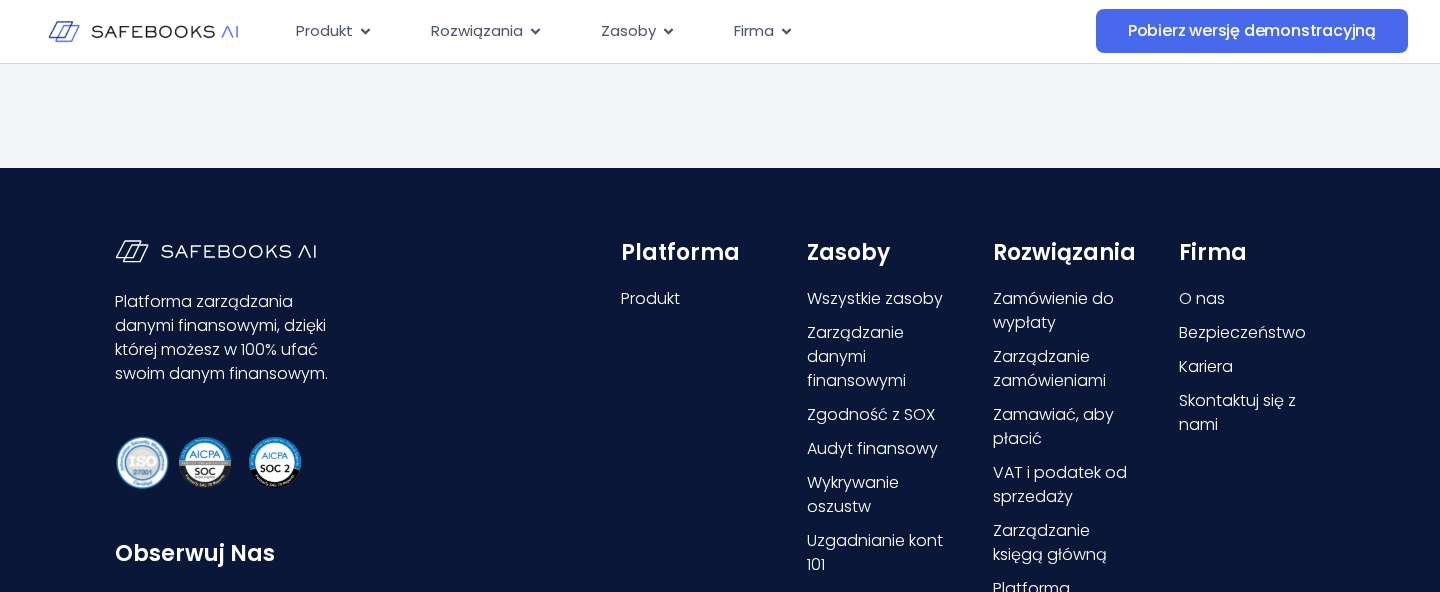 drag, startPoint x: 391, startPoint y: 228, endPoint x: 341, endPoint y: 172, distance: 75.073296 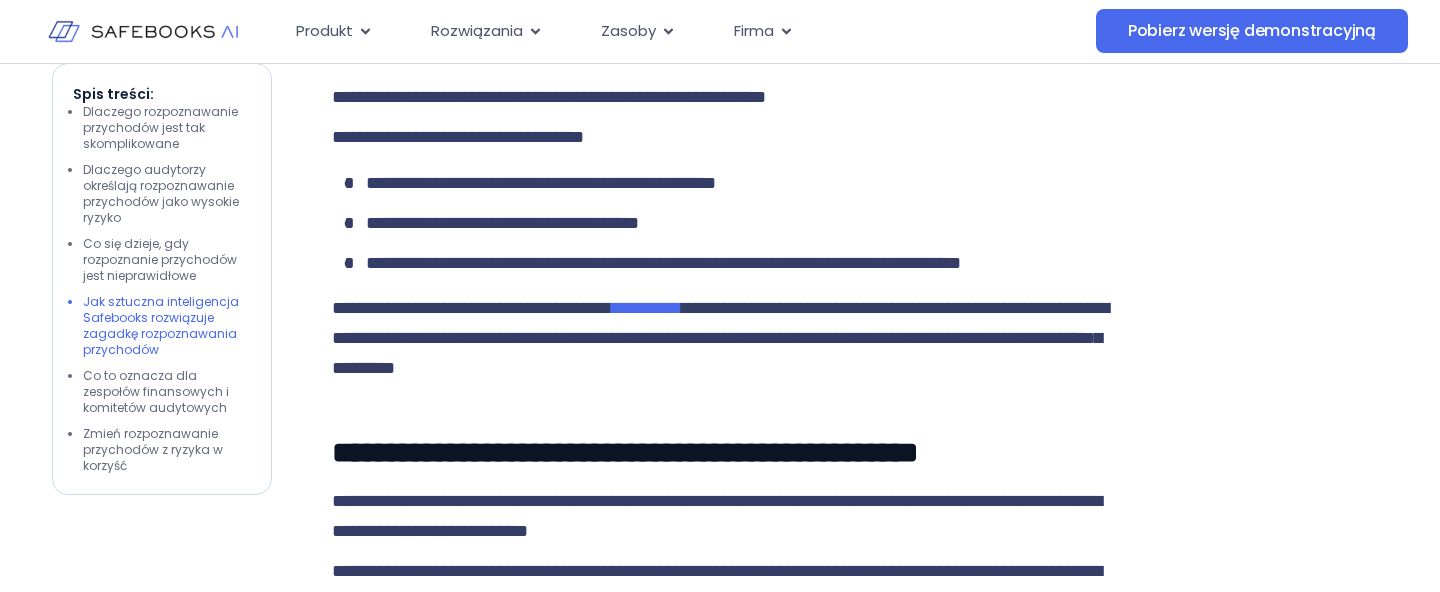 scroll, scrollTop: 7705, scrollLeft: 0, axis: vertical 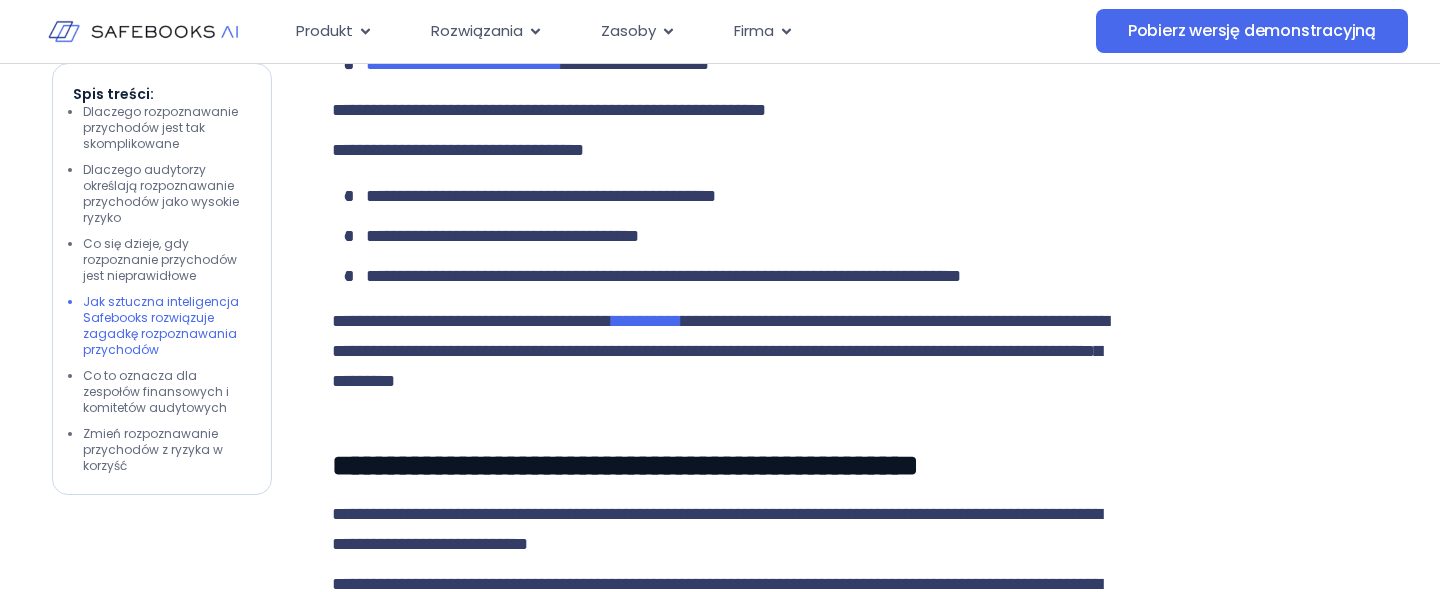 click on "**********" at bounding box center (720, -851) 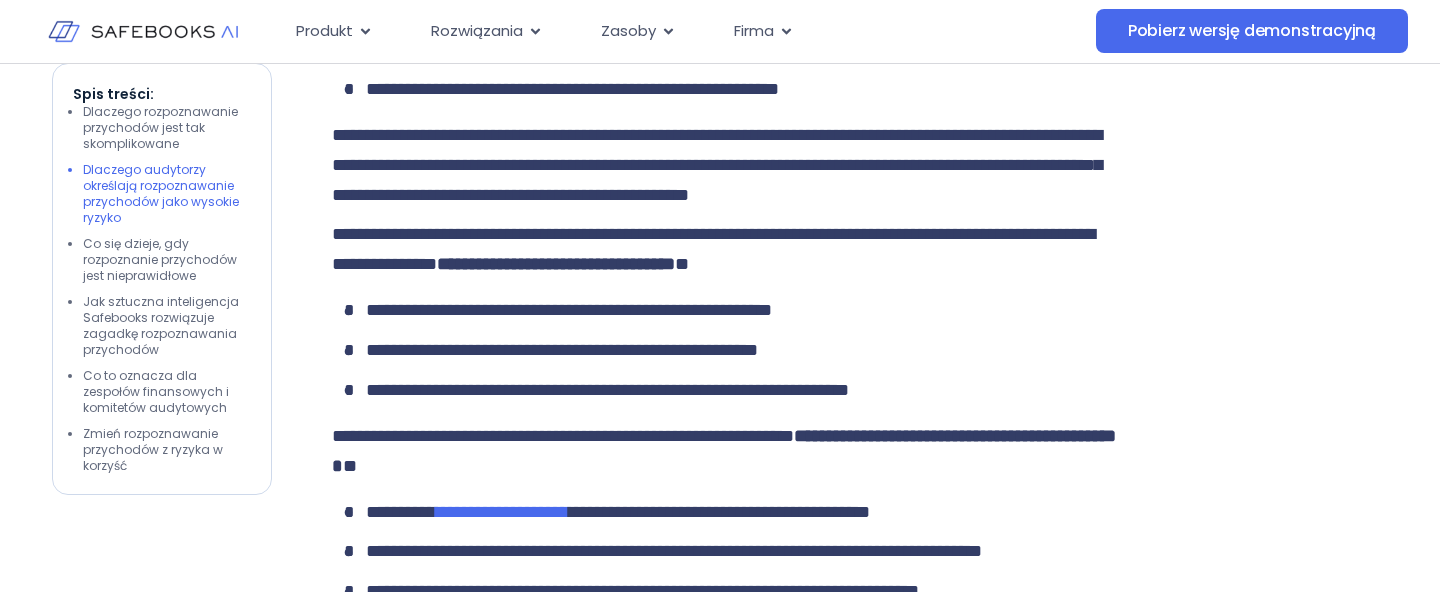 scroll, scrollTop: 3460, scrollLeft: 0, axis: vertical 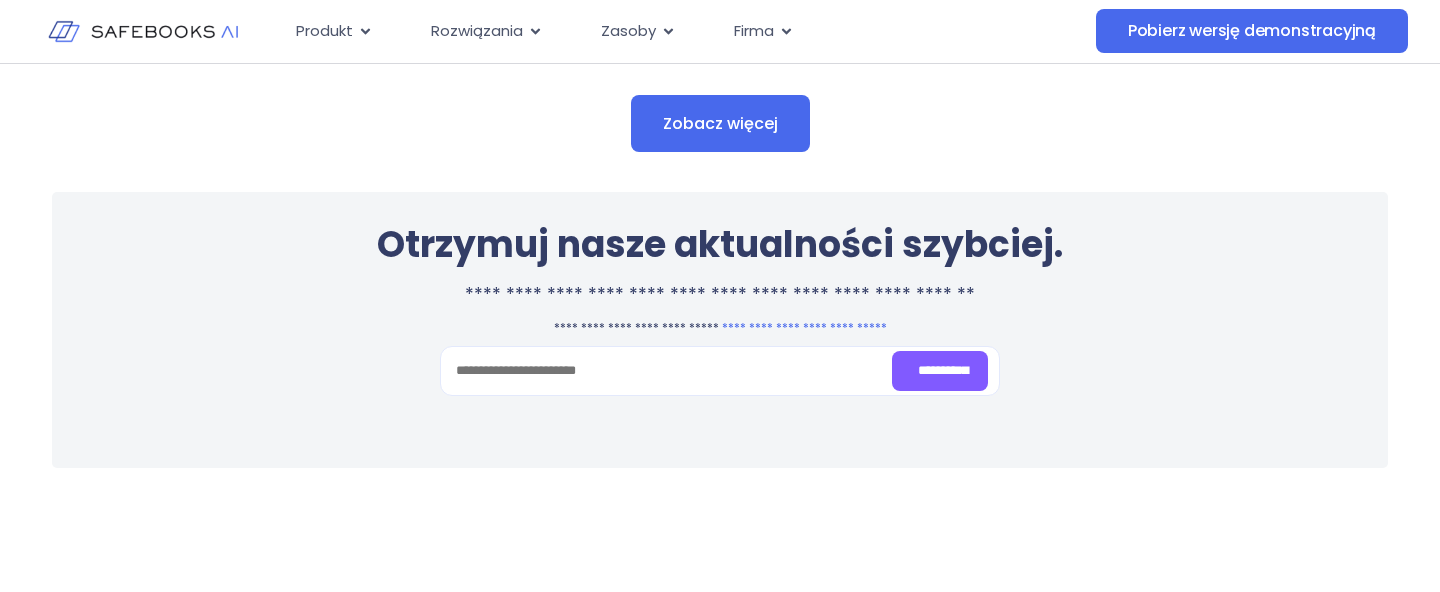drag, startPoint x: 338, startPoint y: 81, endPoint x: 840, endPoint y: 452, distance: 624.2155 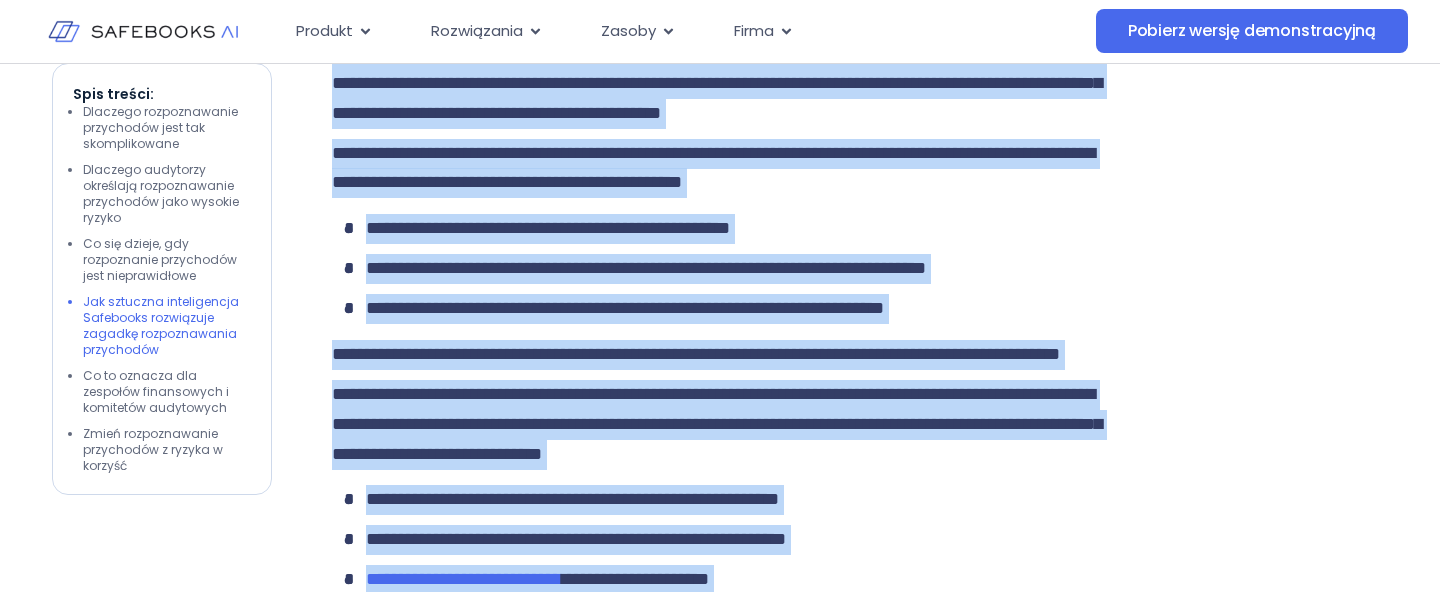 scroll, scrollTop: 7184, scrollLeft: 0, axis: vertical 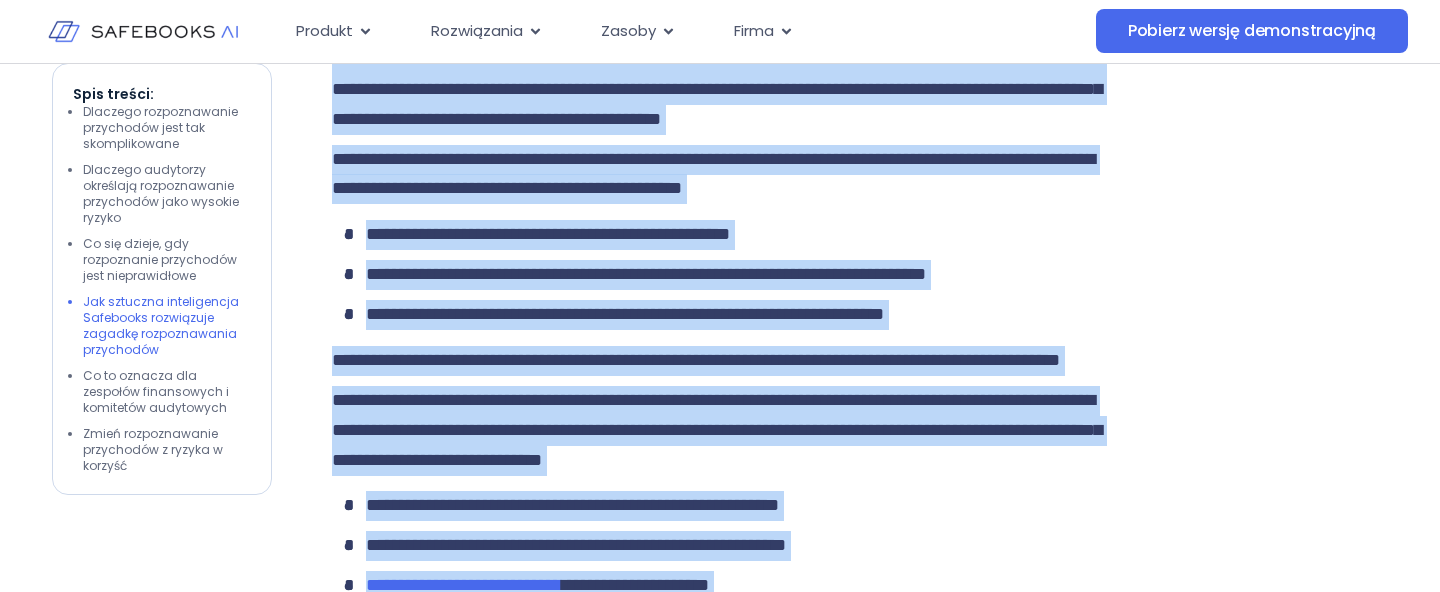 click on "**********" at bounding box center [720, -702] 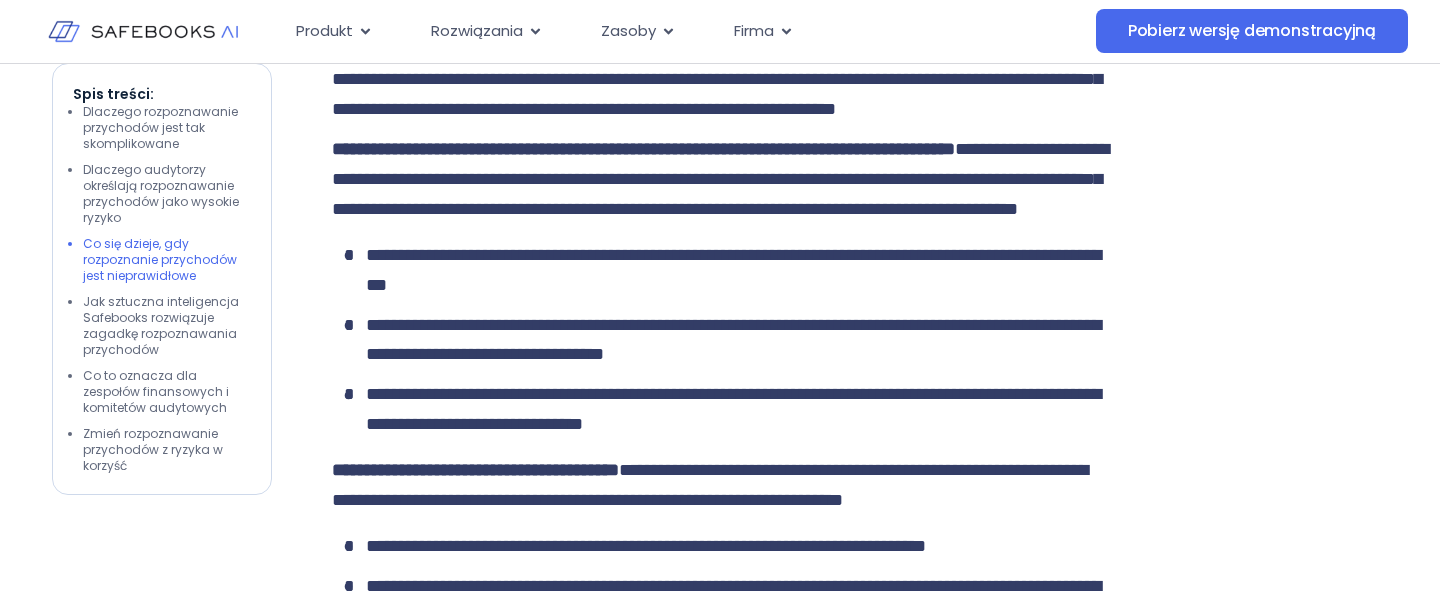 scroll, scrollTop: 5610, scrollLeft: 0, axis: vertical 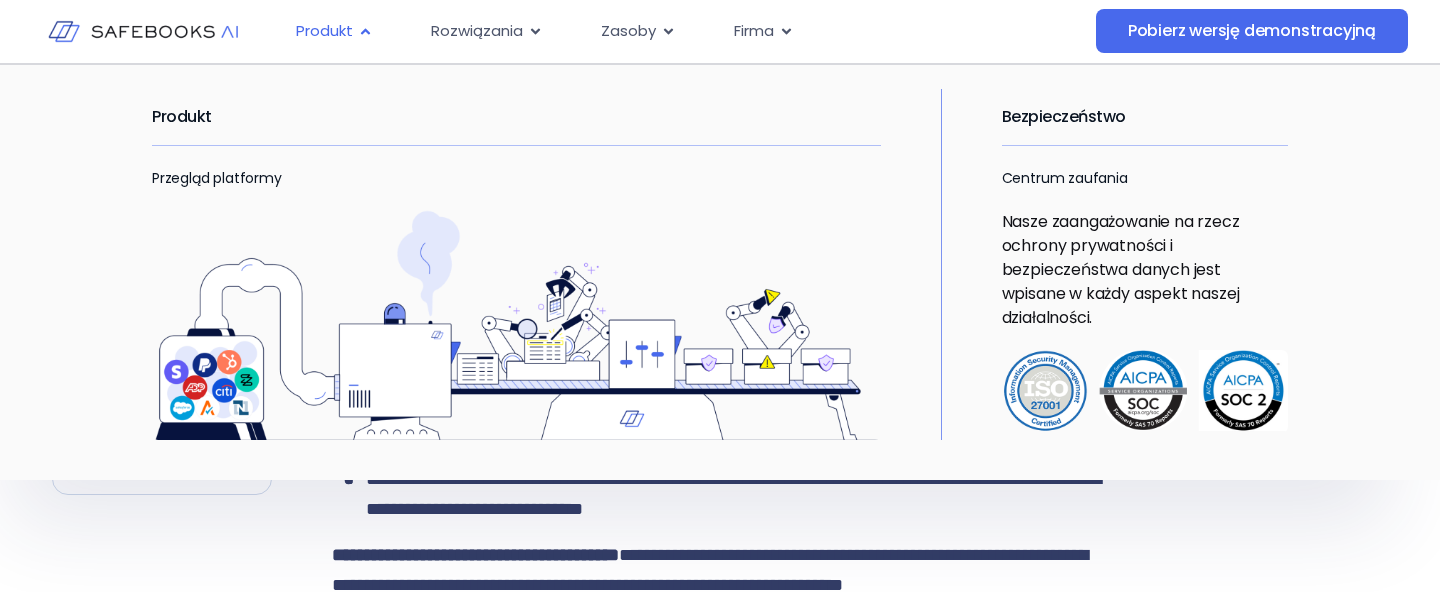 click on "Produkt" at bounding box center (324, 30) 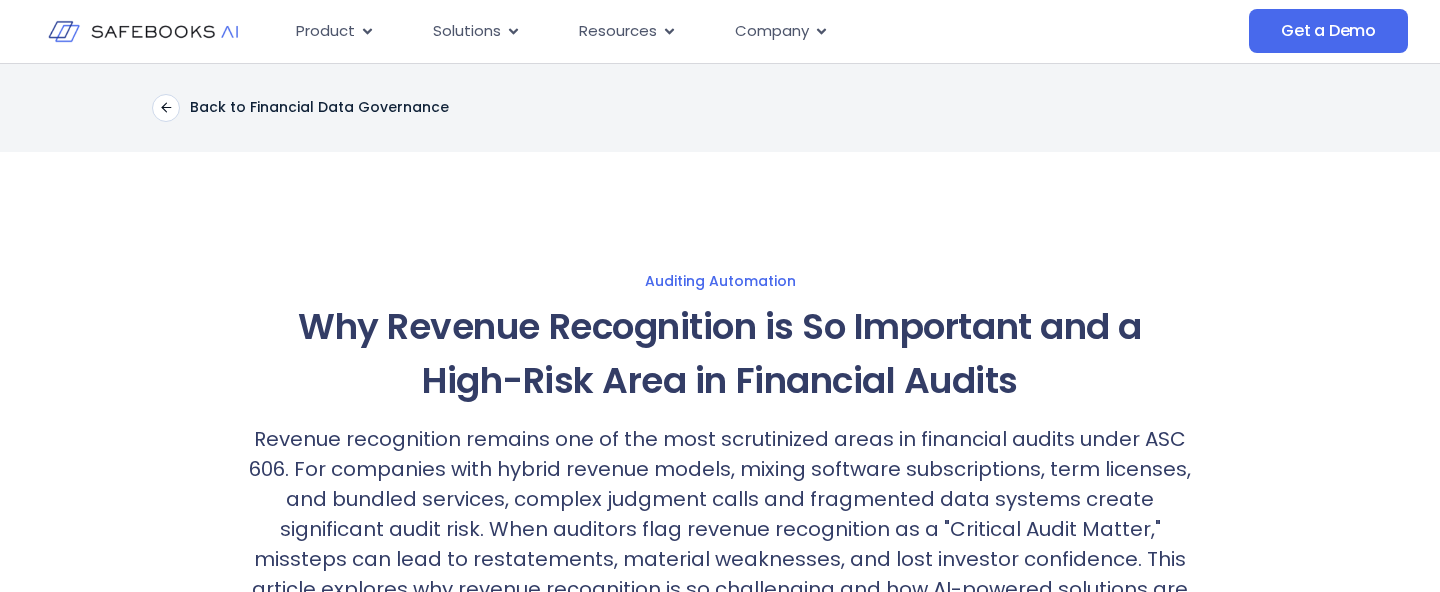 scroll, scrollTop: 5090, scrollLeft: 0, axis: vertical 